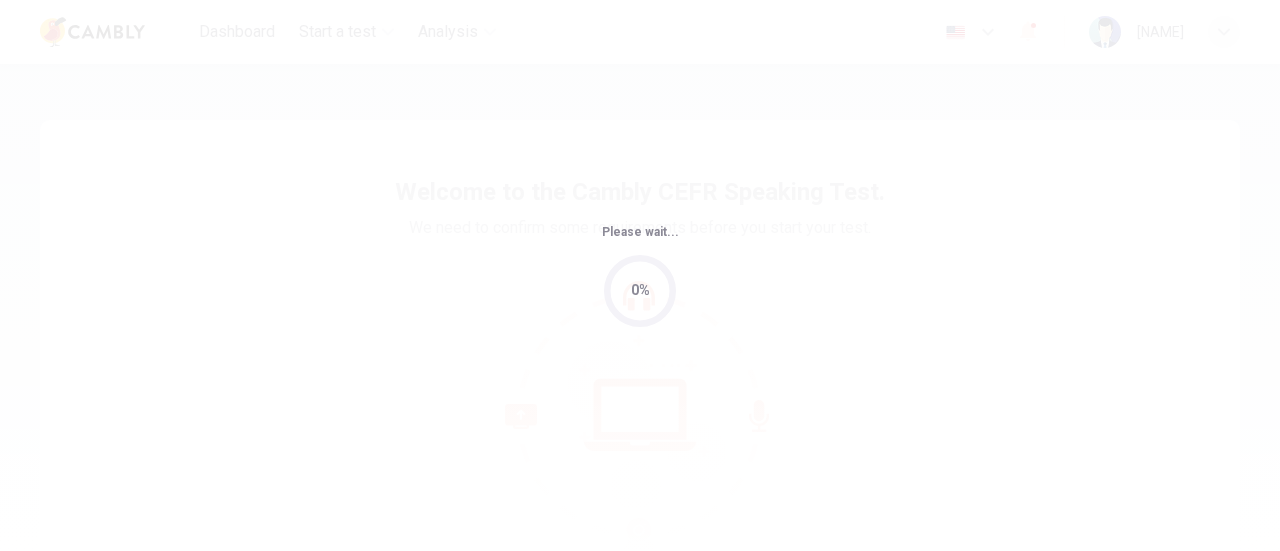 scroll, scrollTop: 0, scrollLeft: 0, axis: both 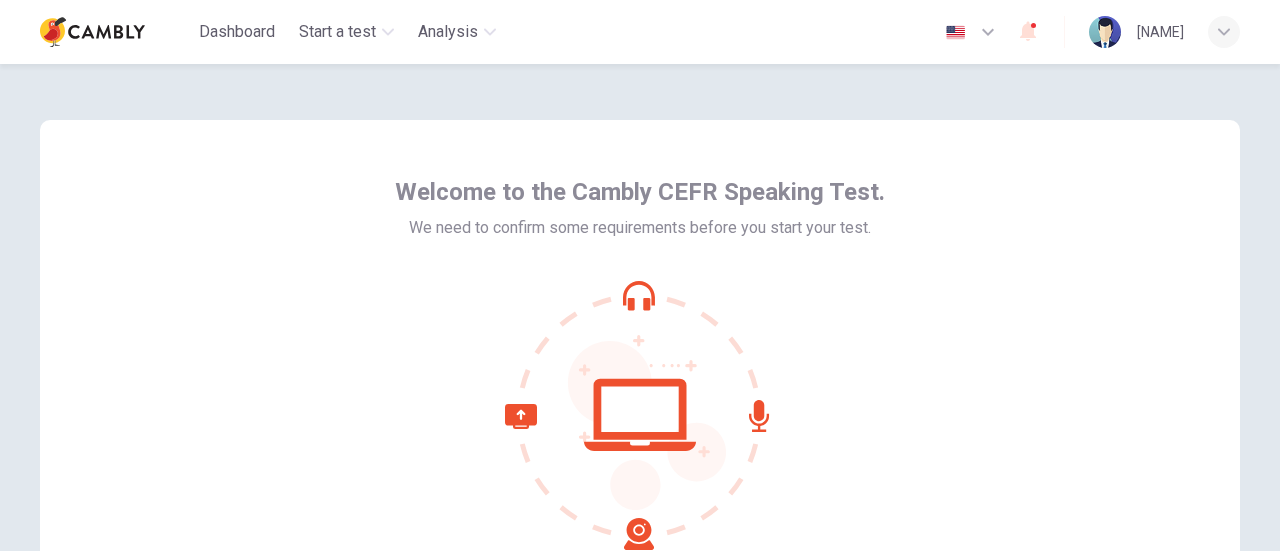 click 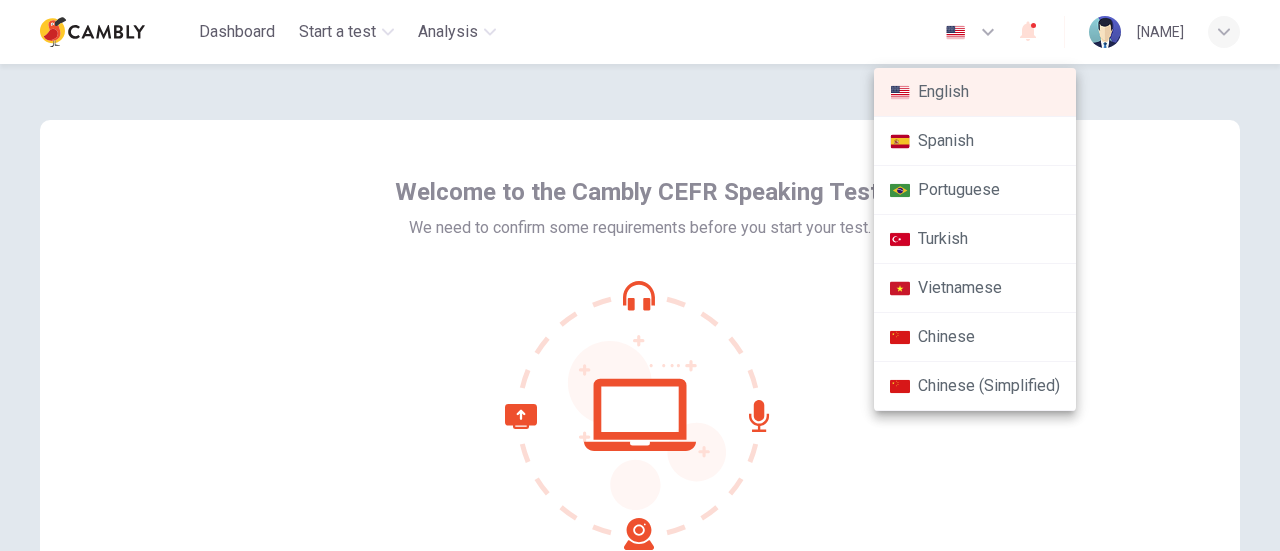 click on "Portuguese" at bounding box center (975, 190) 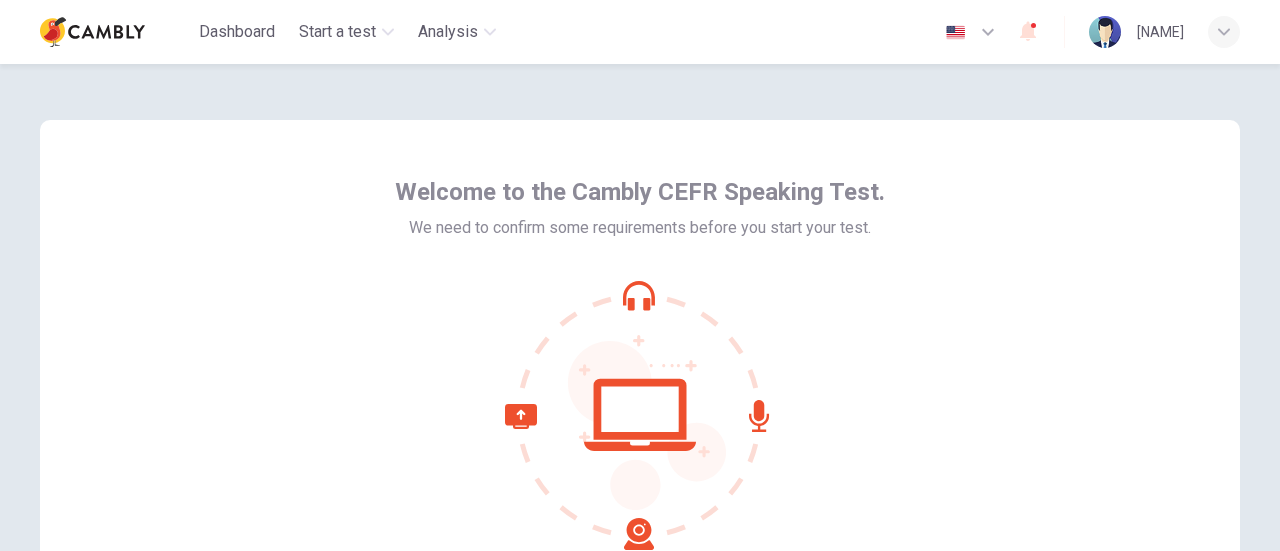 type on "**" 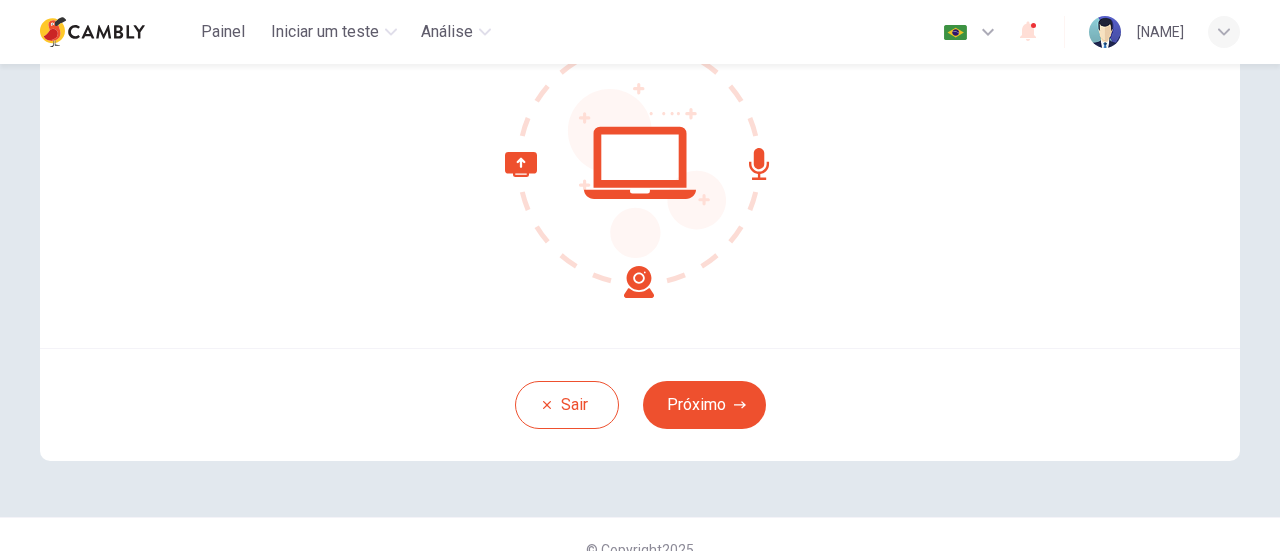 scroll, scrollTop: 281, scrollLeft: 0, axis: vertical 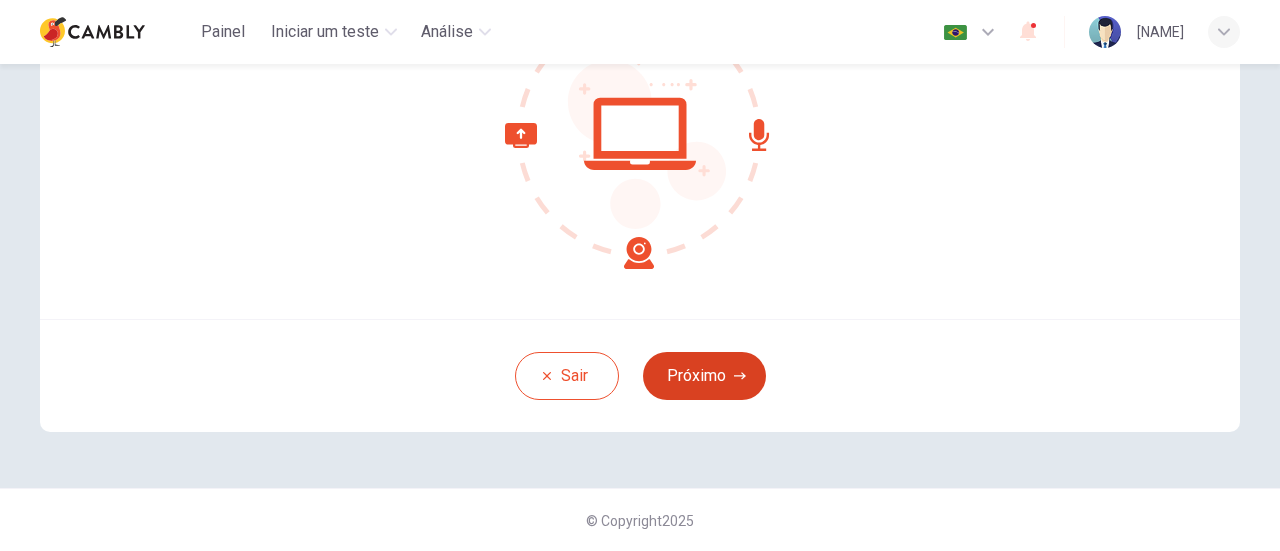 click on "Próximo" at bounding box center (704, 376) 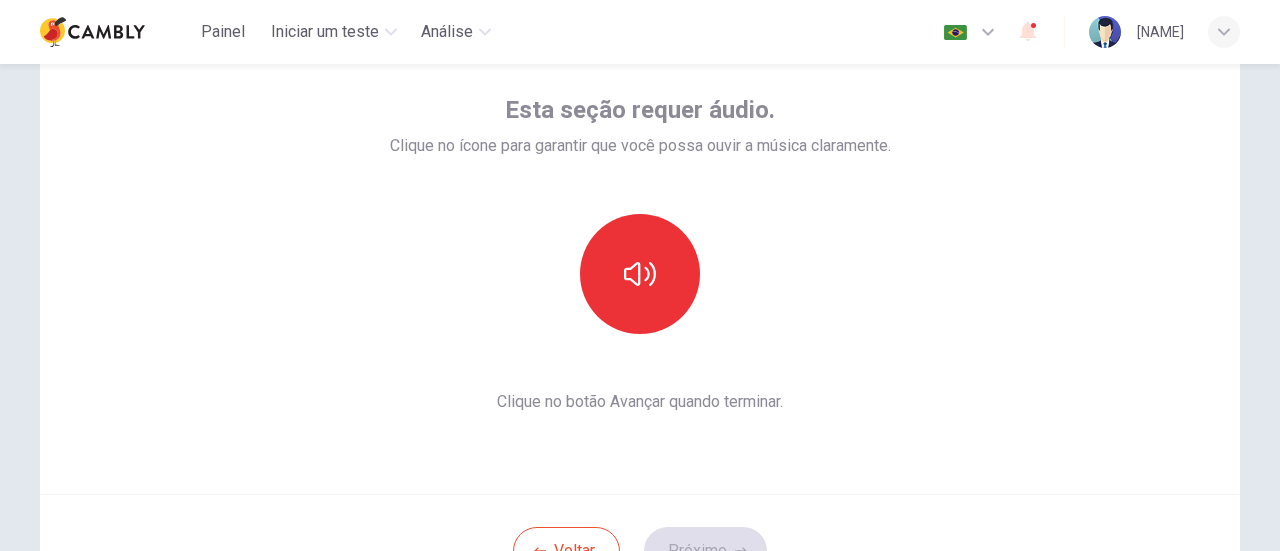 scroll, scrollTop: 81, scrollLeft: 0, axis: vertical 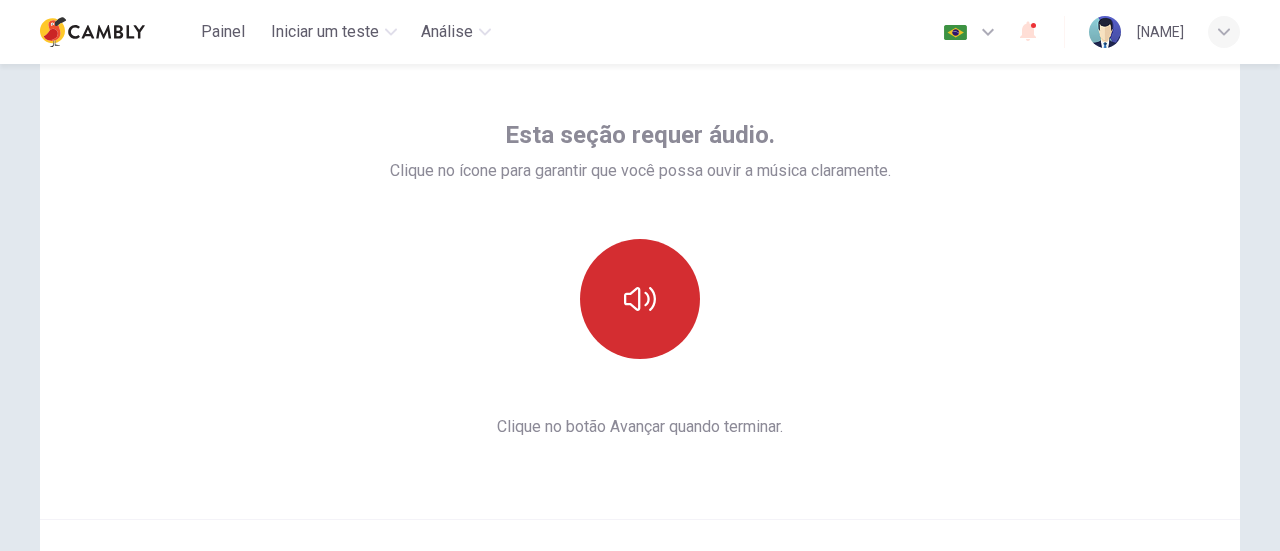 click at bounding box center [640, 299] 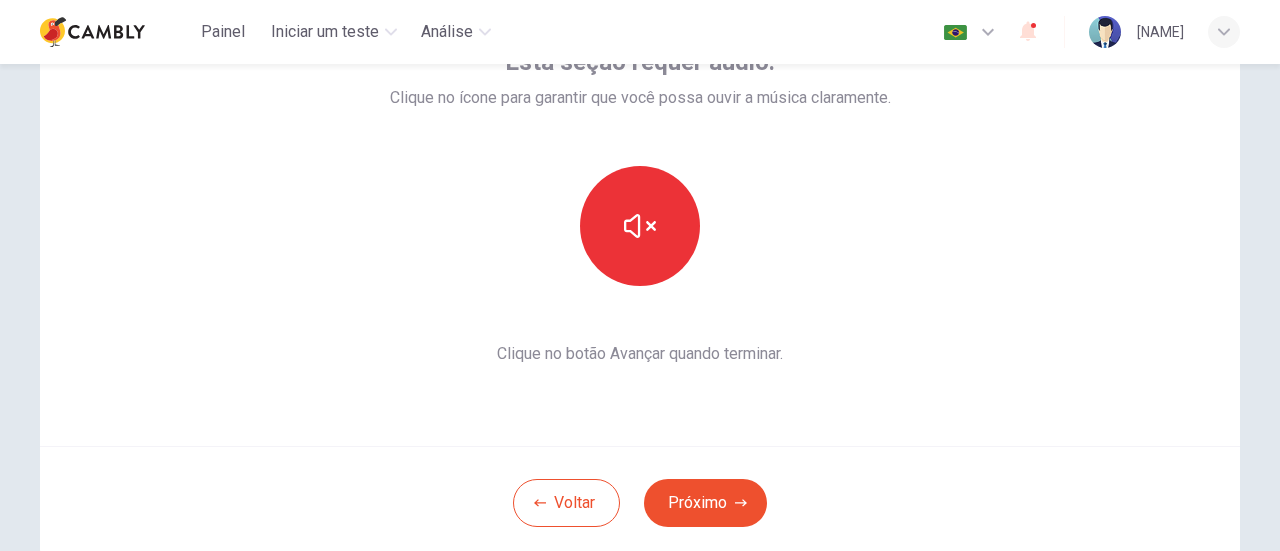 scroll, scrollTop: 181, scrollLeft: 0, axis: vertical 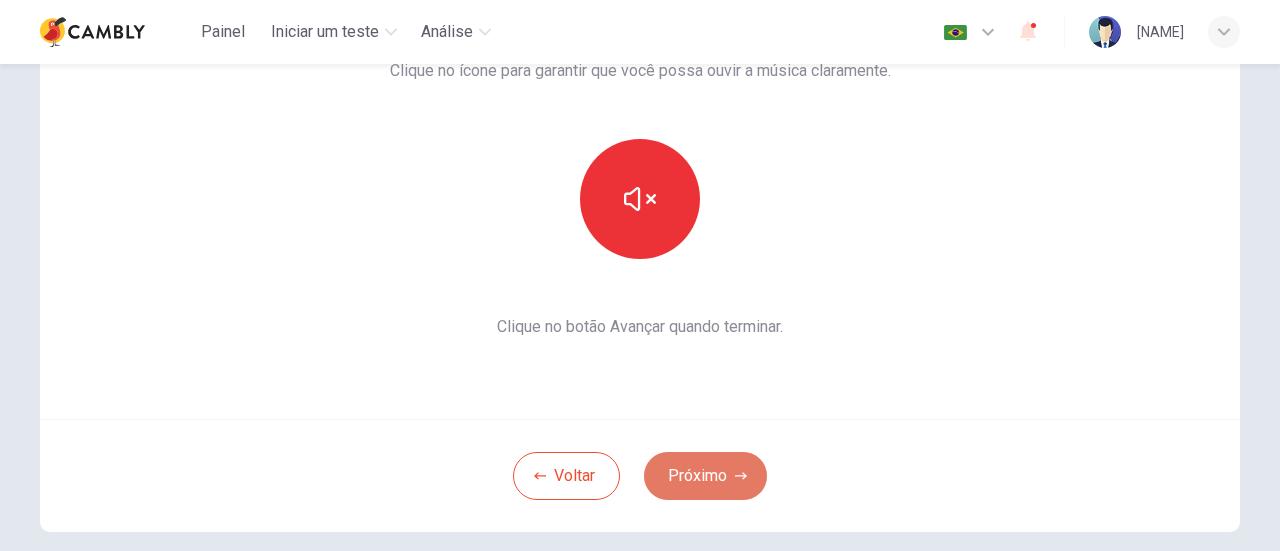 click on "Próximo" at bounding box center (705, 476) 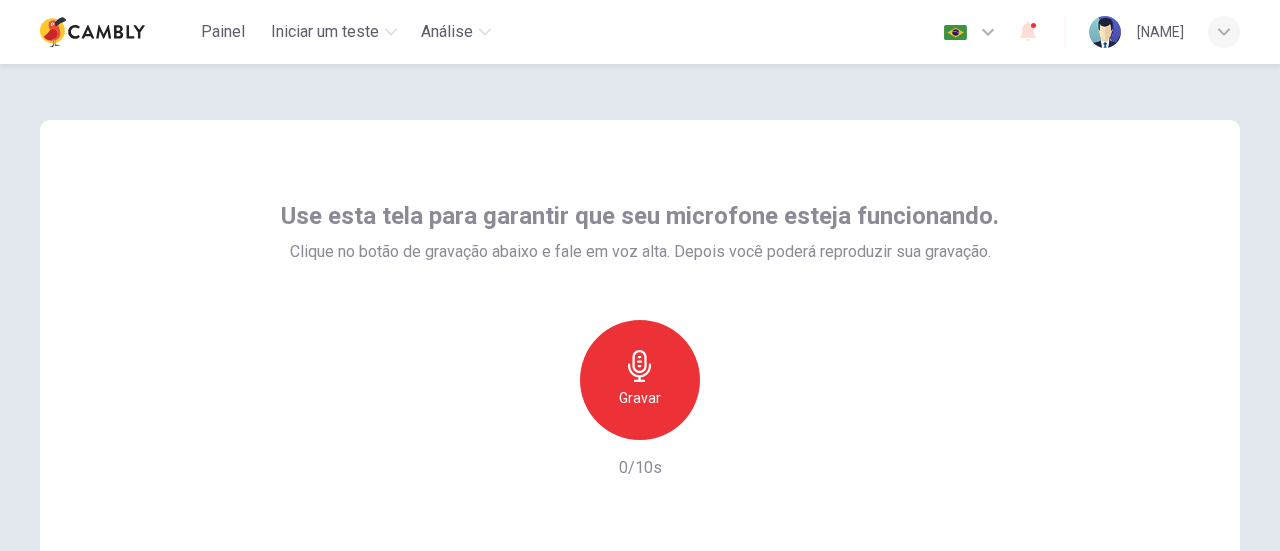 scroll, scrollTop: 0, scrollLeft: 0, axis: both 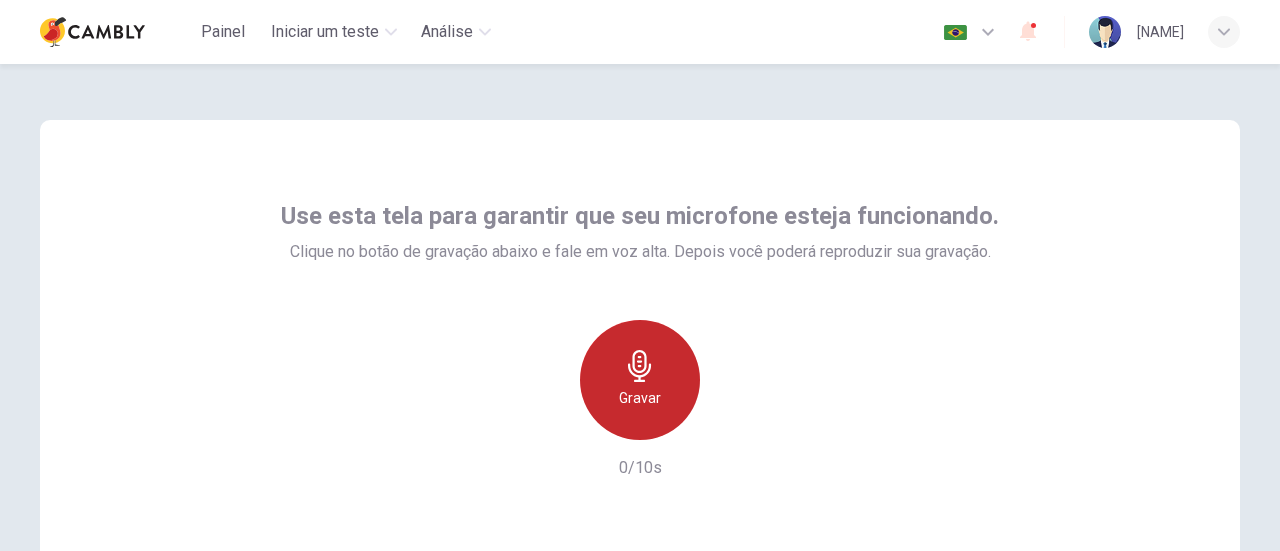 click on "Gravar" at bounding box center (640, 380) 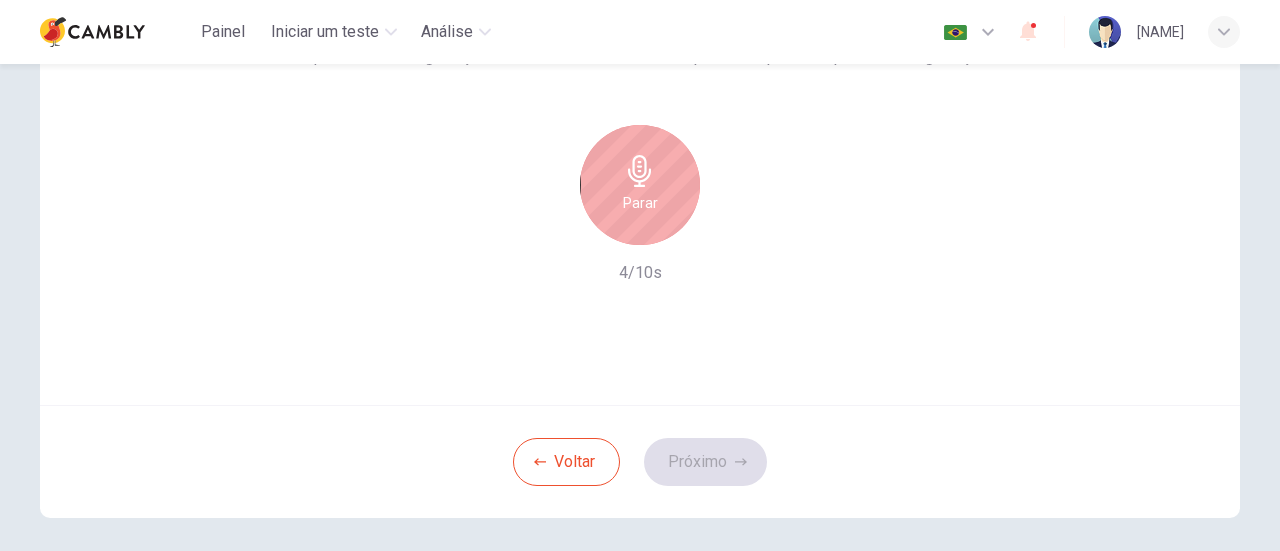 scroll, scrollTop: 0, scrollLeft: 0, axis: both 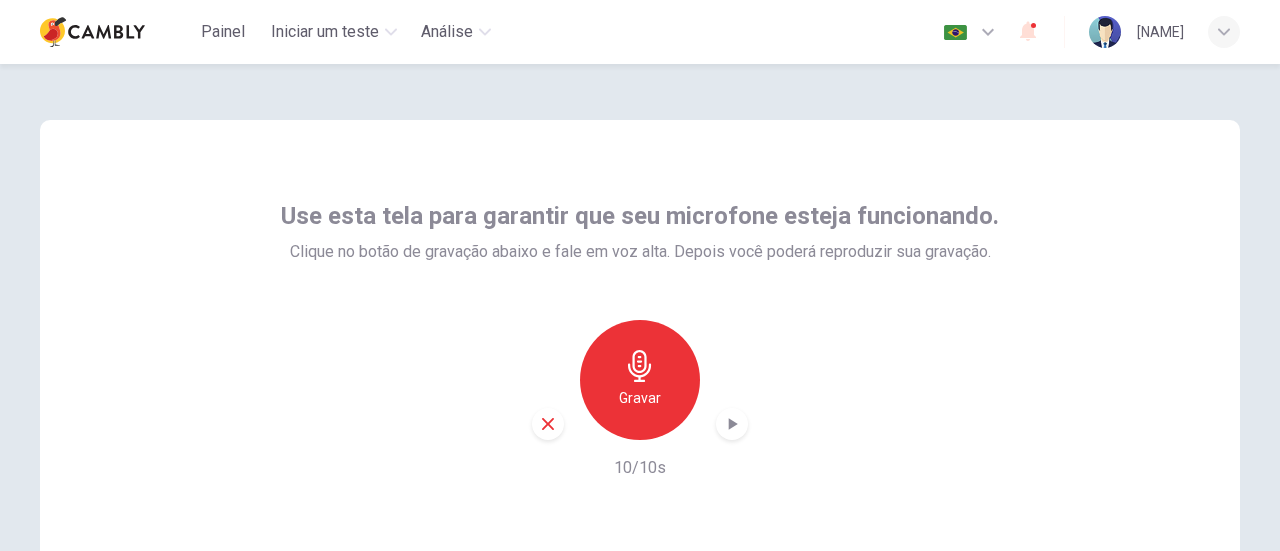 click on "Gravar" at bounding box center (640, 398) 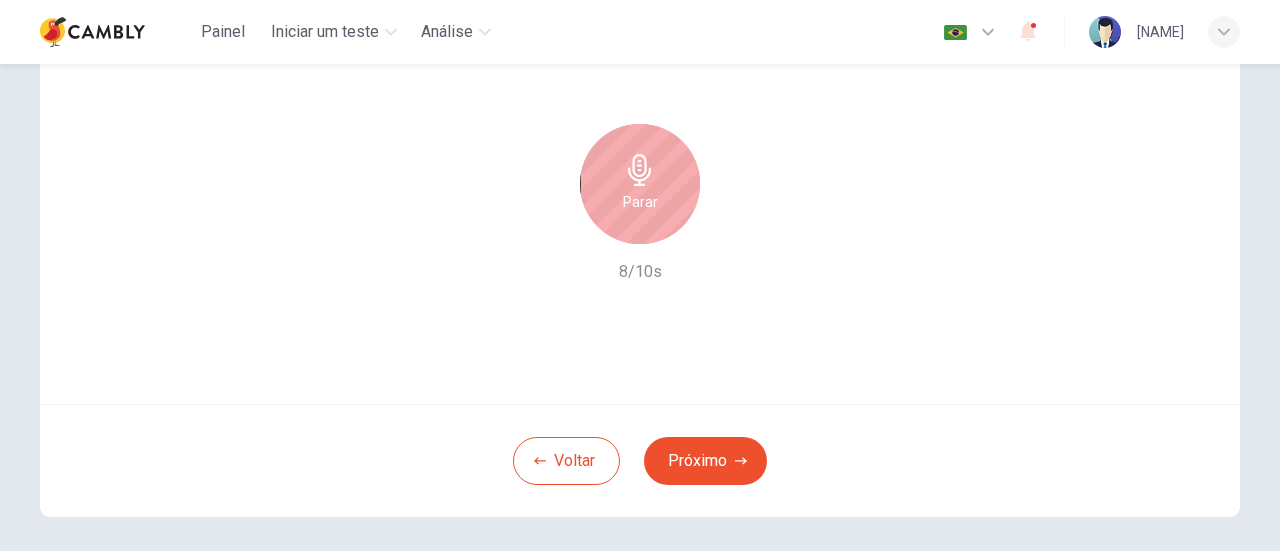 scroll, scrollTop: 81, scrollLeft: 0, axis: vertical 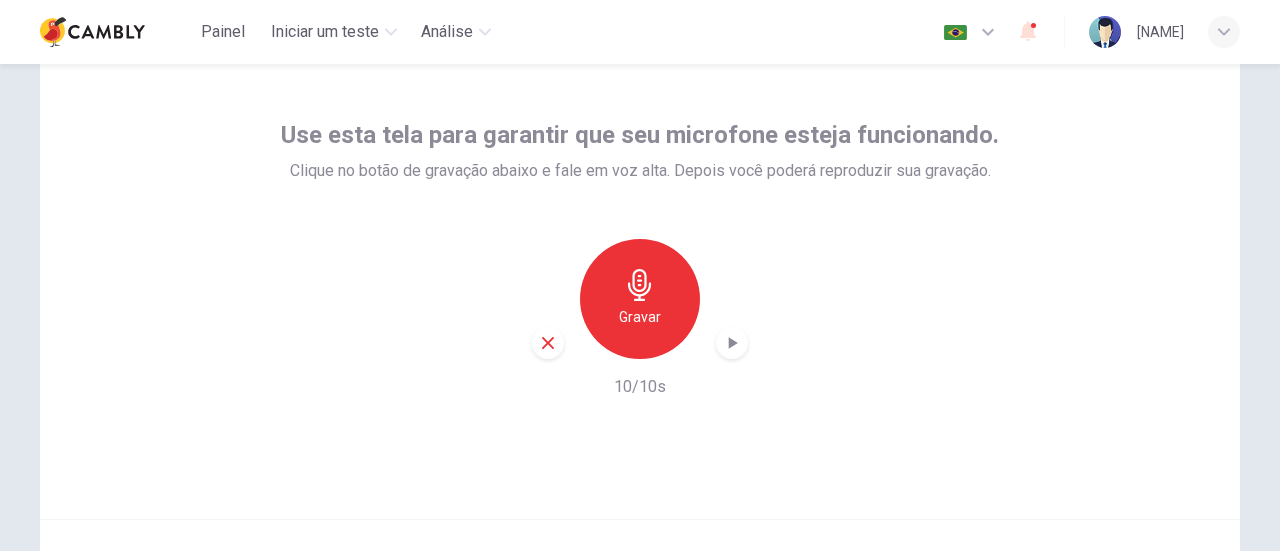 click on "Gravar" at bounding box center (640, 317) 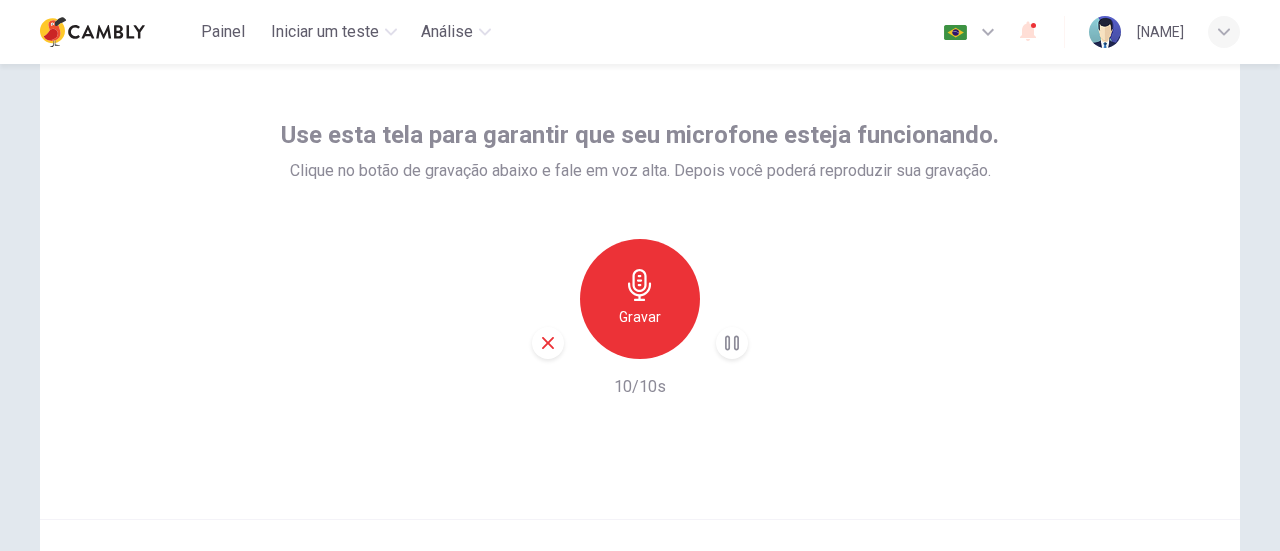 scroll, scrollTop: 181, scrollLeft: 0, axis: vertical 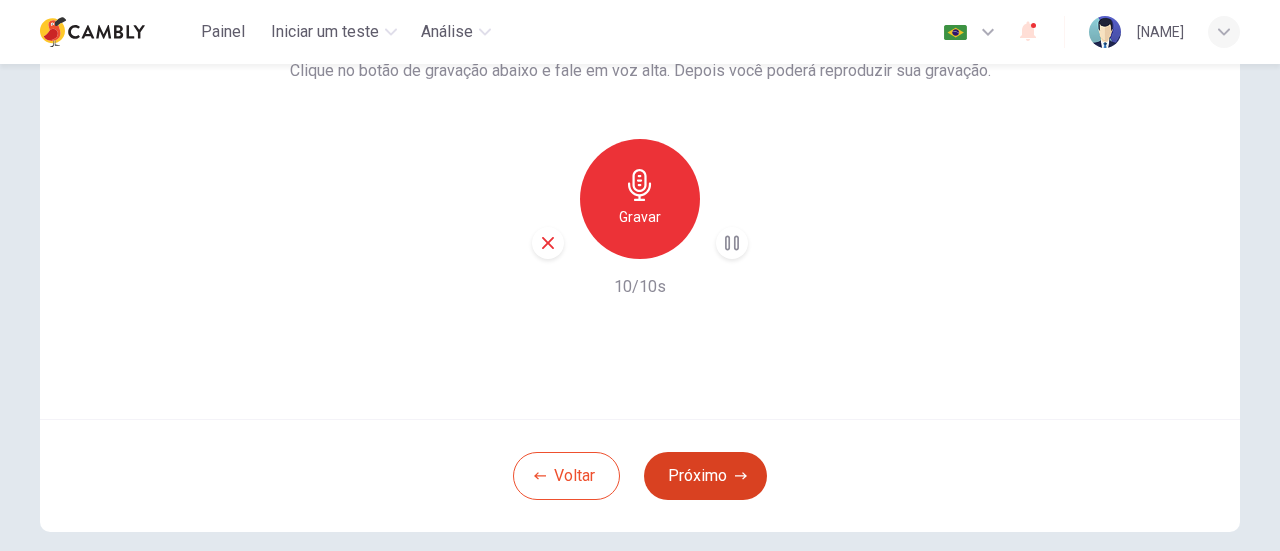 click on "Próximo" at bounding box center [705, 476] 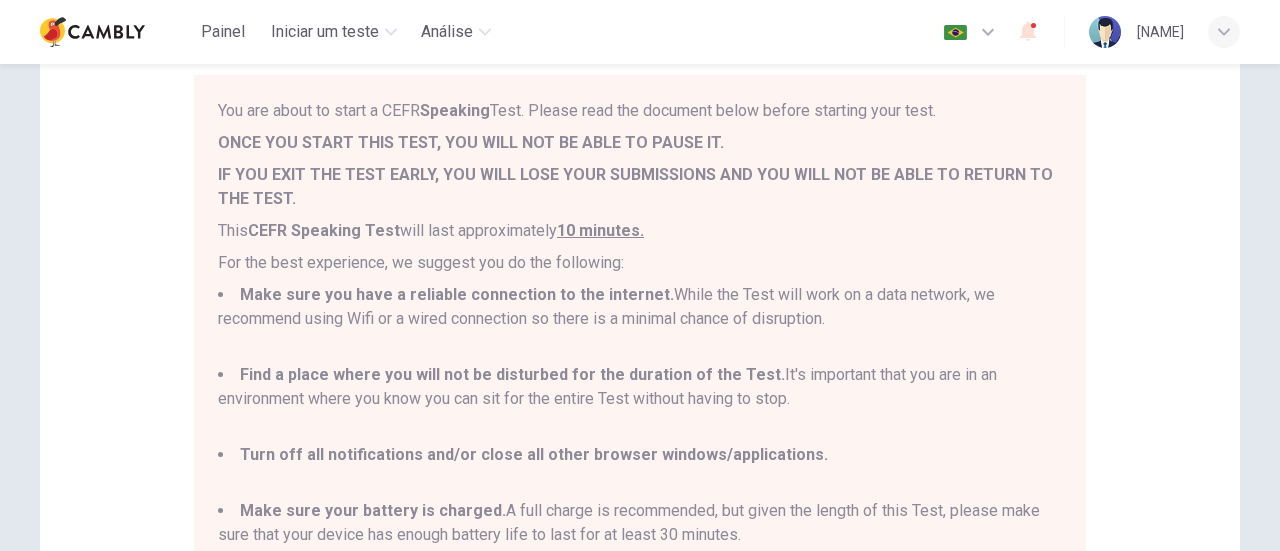 scroll, scrollTop: 0, scrollLeft: 0, axis: both 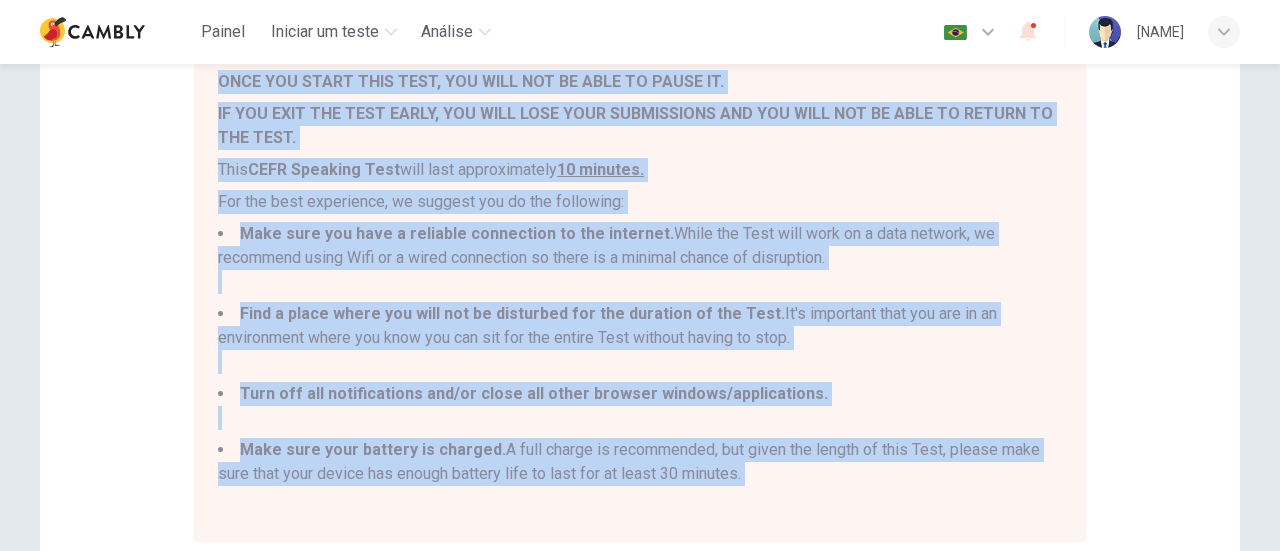 drag, startPoint x: 216, startPoint y: 297, endPoint x: 770, endPoint y: 463, distance: 578.3356 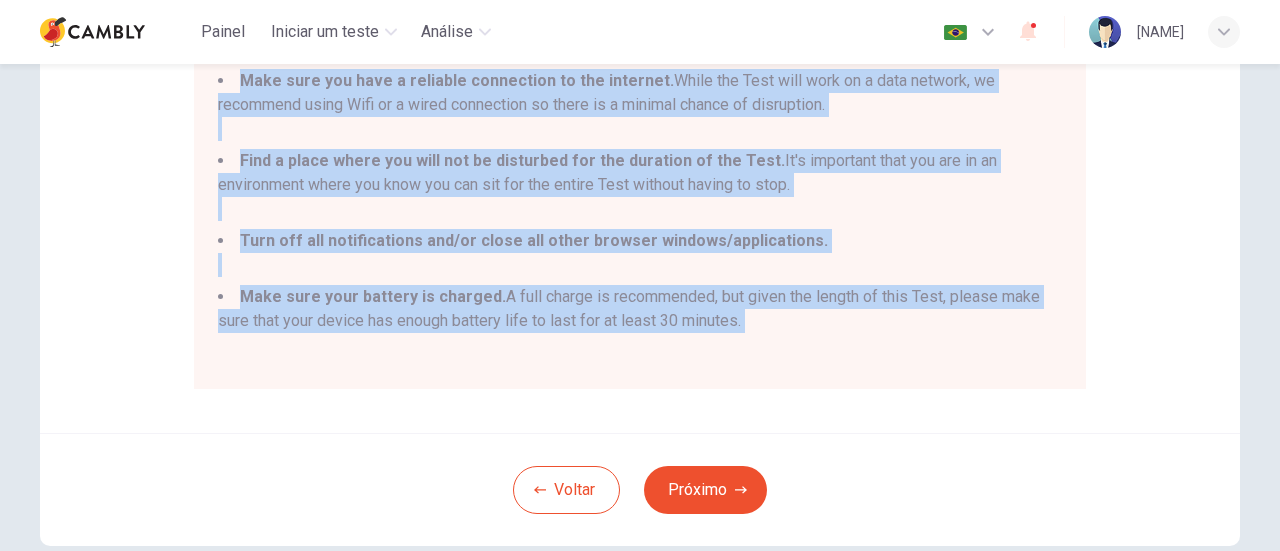 scroll, scrollTop: 509, scrollLeft: 0, axis: vertical 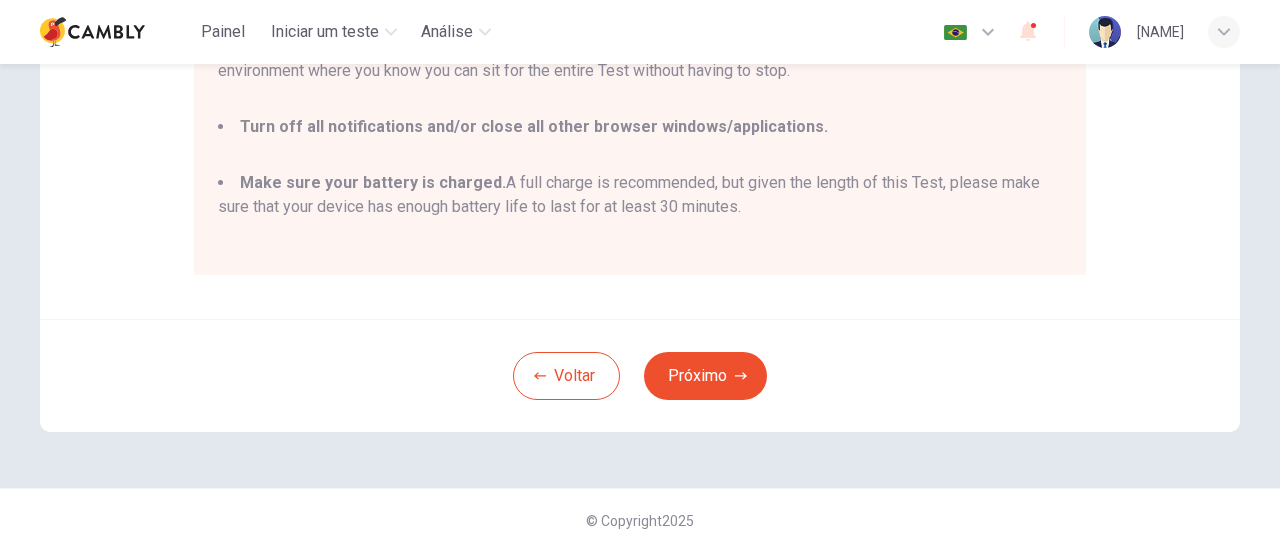 click on "You are about to start a CEFR  Speaking  Test. Please read the document below before starting your test.
ONCE YOU START THIS TEST, YOU WILL NOT BE ABLE TO PAUSE IT.
IF YOU EXIT THE TEST EARLY, YOU WILL LOSE YOUR SUBMISSIONS AND YOU WILL NOT BE ABLE TO RETURN TO THE TEST.
This  CEFR Speaking Test  will last approximately  10 minutes.
For the best experience, we suggest you do the following:
Make sure you have a reliable connection to the internet.  While the Test will work on a data network, we recommend using Wifi or a wired connection so there is a minimal chance of disruption.
Find a place where you will not be disturbed for the duration of the Test.  It's important that you are in an environment where you know you can sit for the entire Test without having to stop.
Turn off all notifications and/or close all other browser windows/applications." at bounding box center [640, 11] 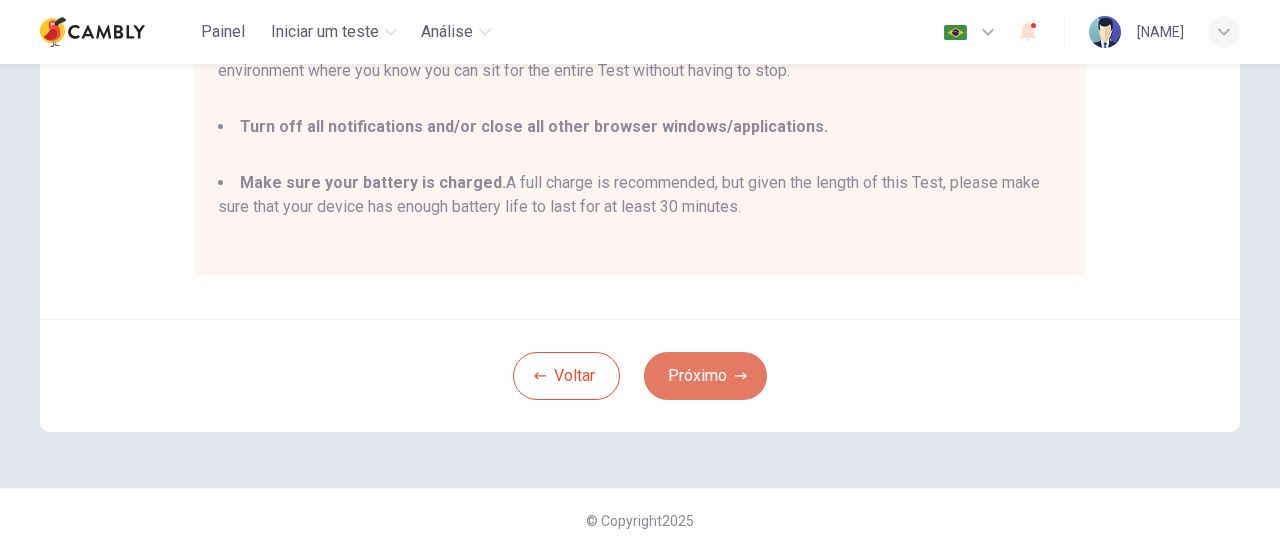 click on "Próximo" at bounding box center (705, 376) 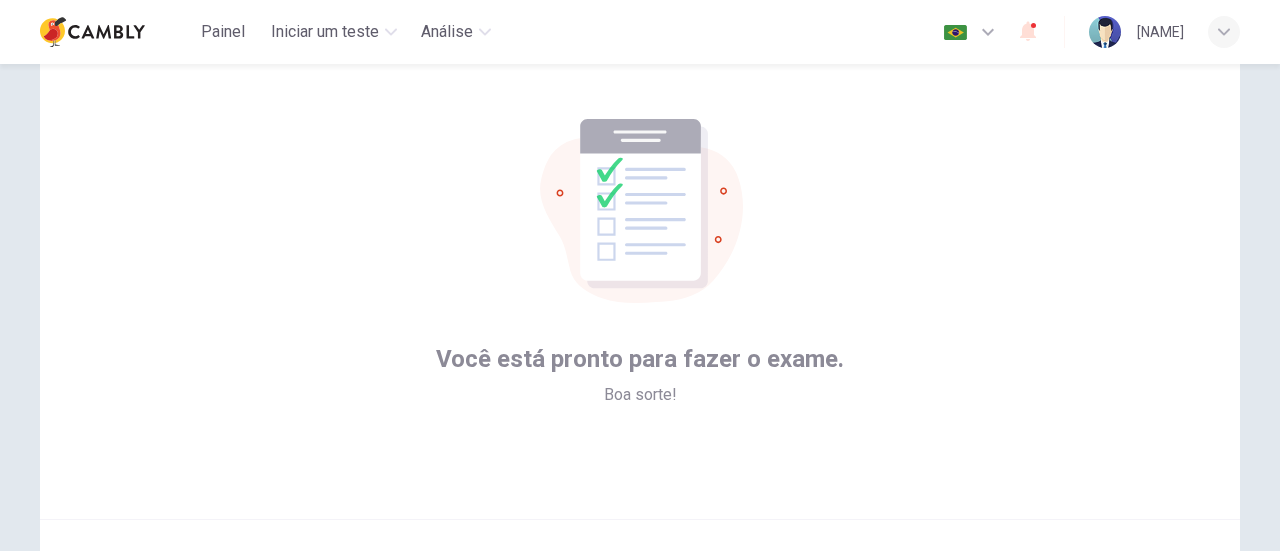 scroll, scrollTop: 181, scrollLeft: 0, axis: vertical 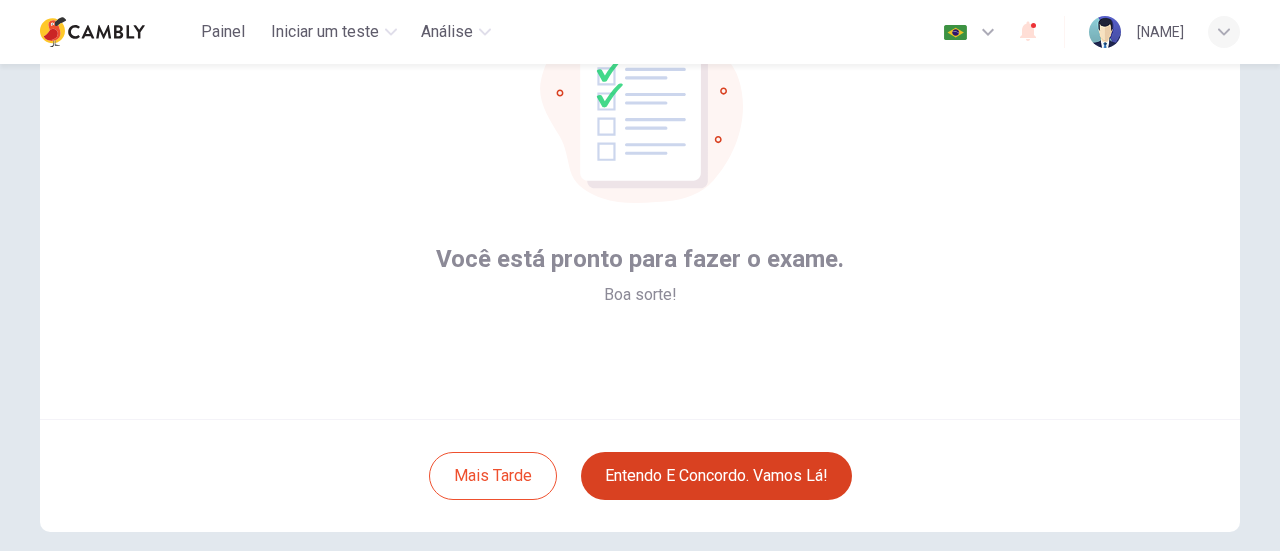 click on "Entendo e concordo. Vamos lá!" at bounding box center (716, 476) 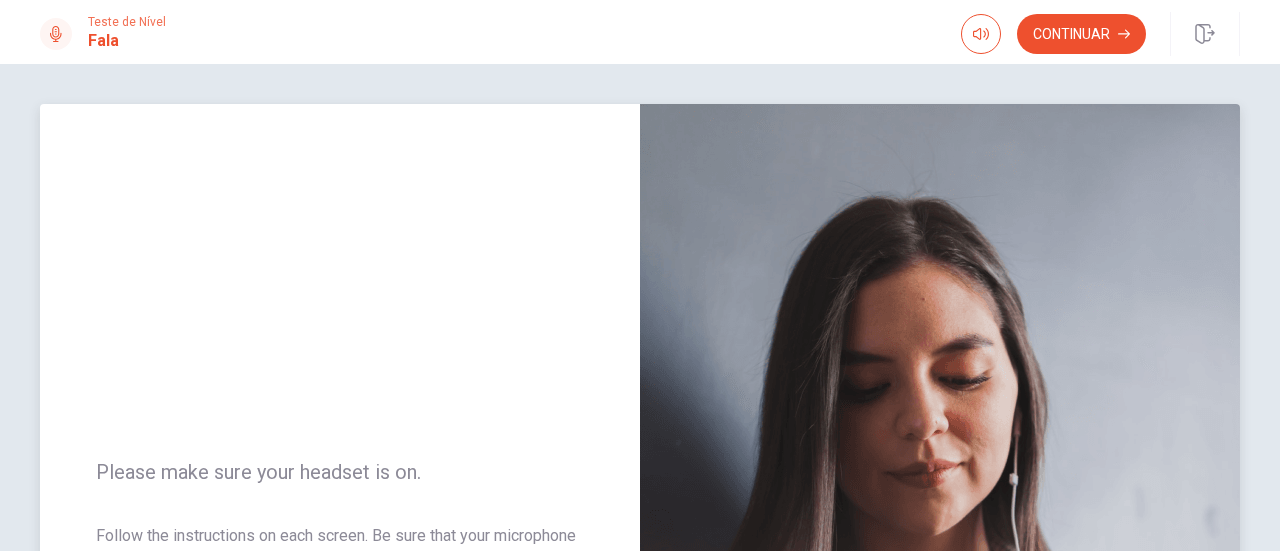 scroll, scrollTop: 0, scrollLeft: 0, axis: both 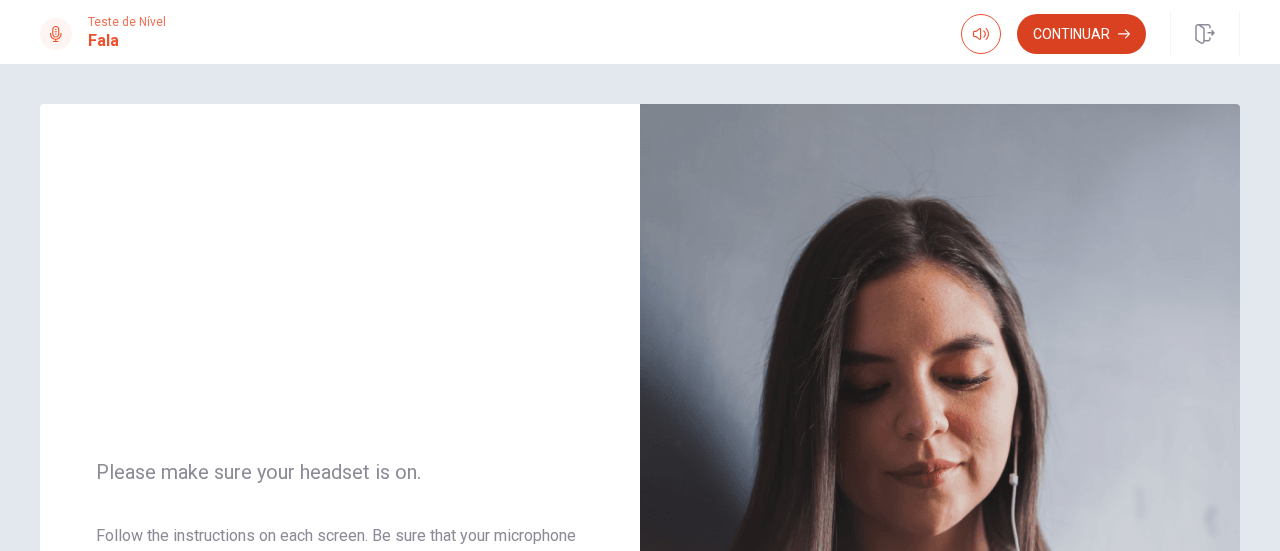 click on "Continuar" at bounding box center (1081, 34) 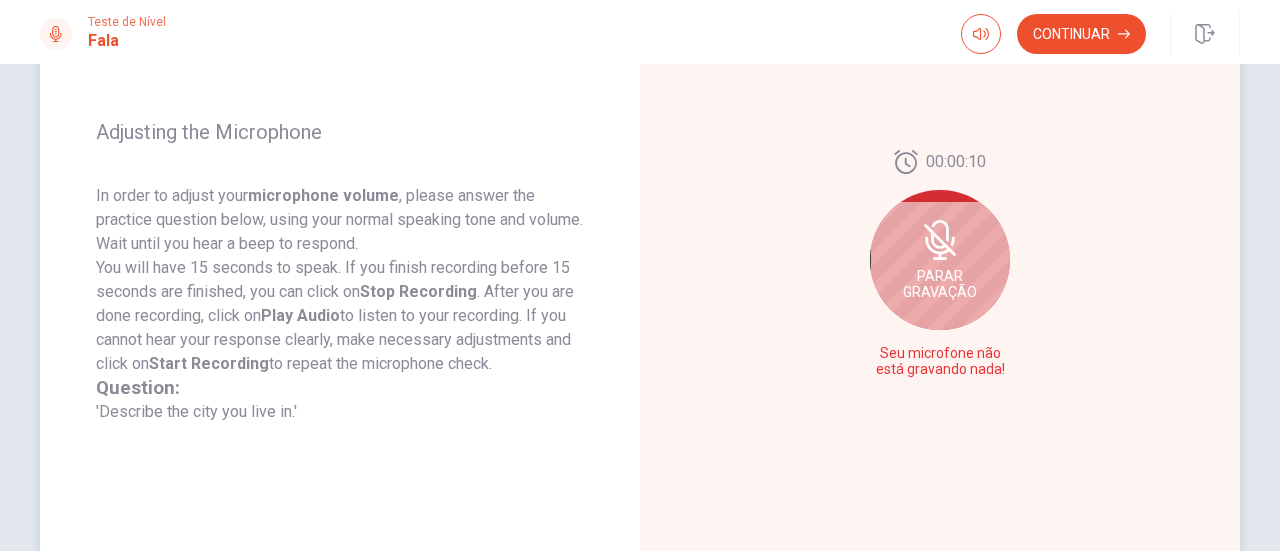scroll, scrollTop: 300, scrollLeft: 0, axis: vertical 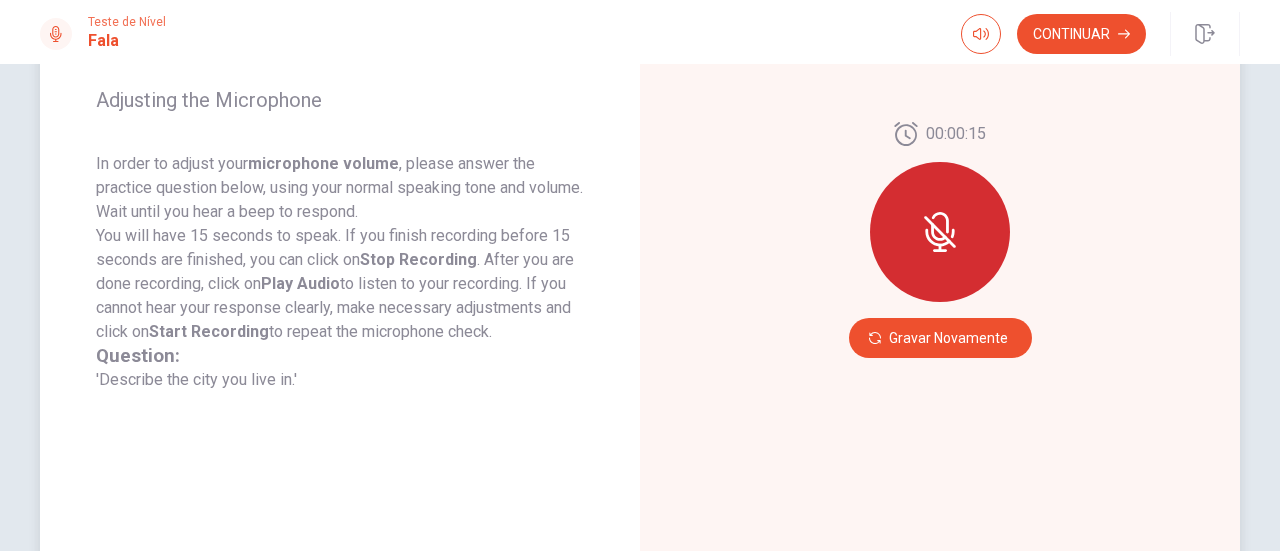click 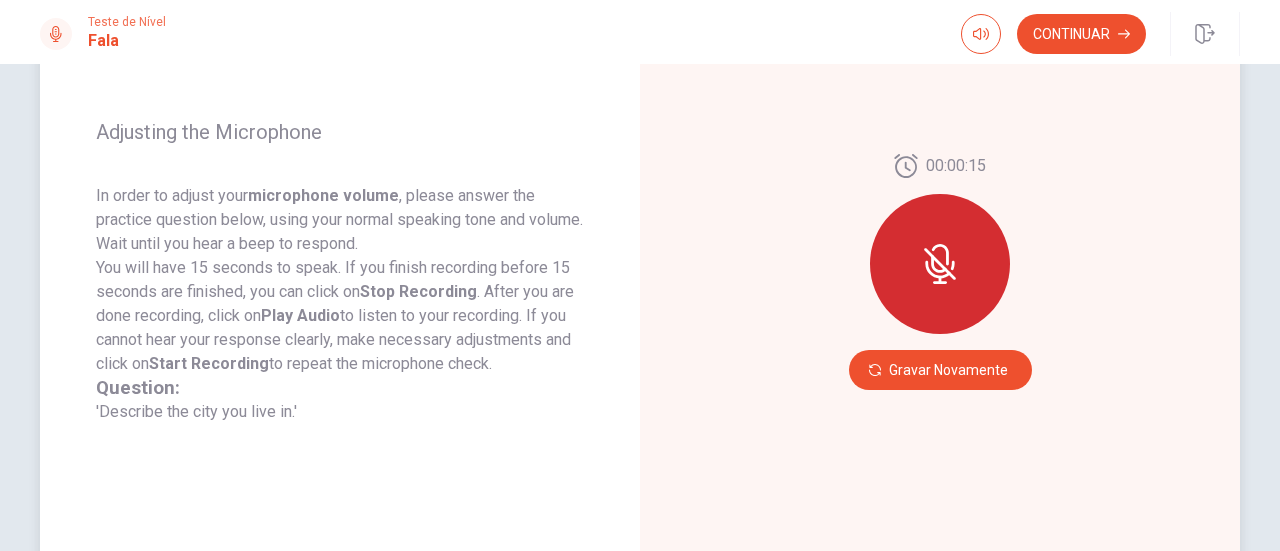 scroll, scrollTop: 300, scrollLeft: 0, axis: vertical 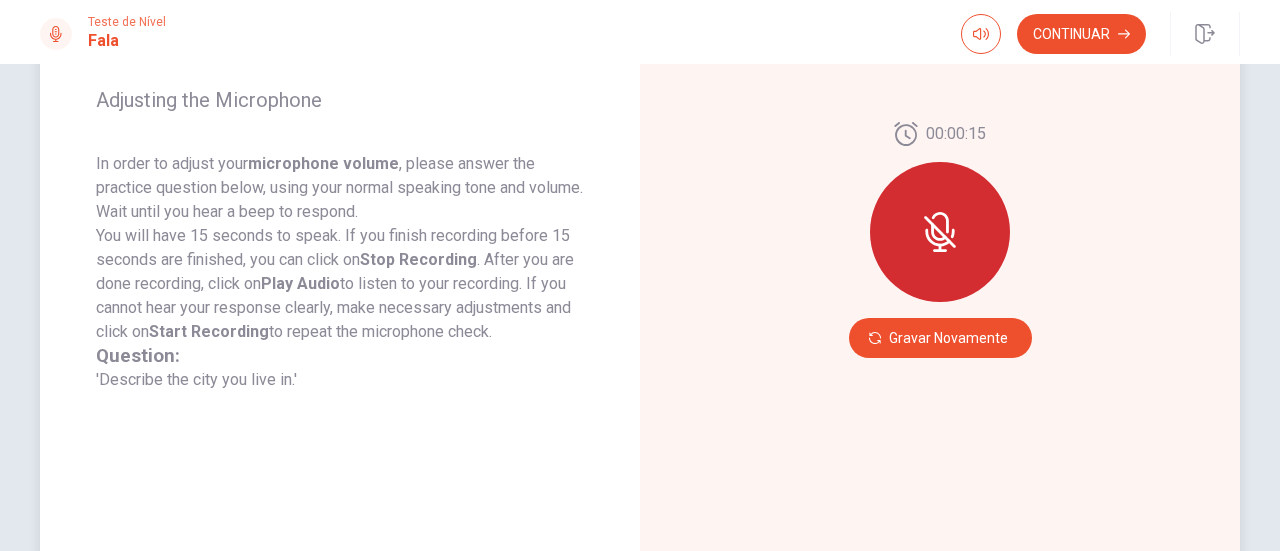 click on "00:00:15 Gravar Novamente" at bounding box center (940, 240) 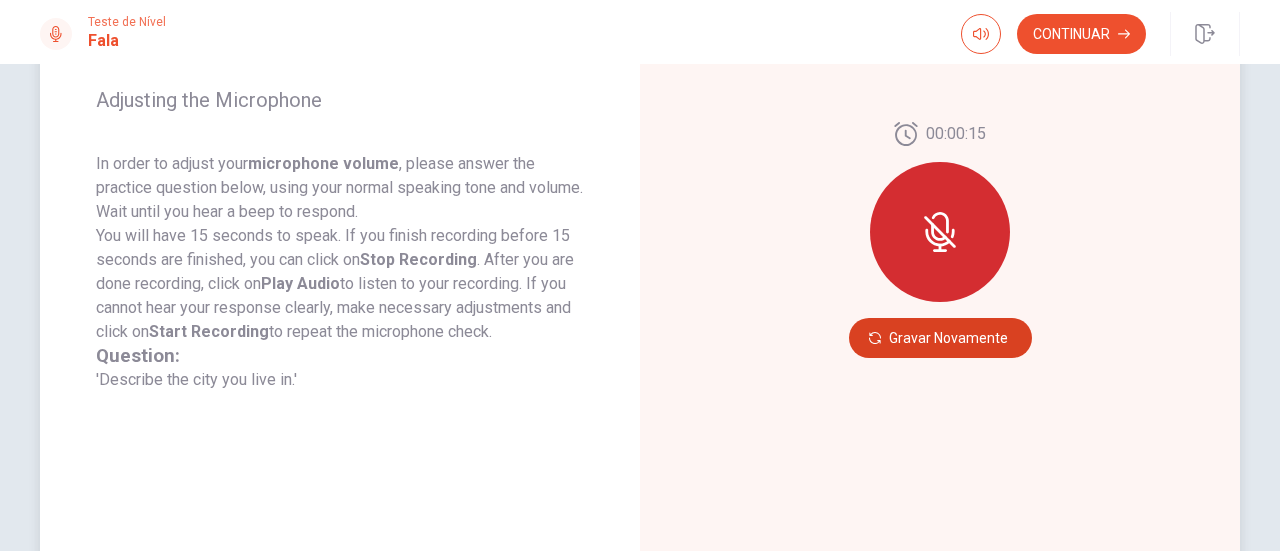 click on "Gravar Novamente" at bounding box center [940, 338] 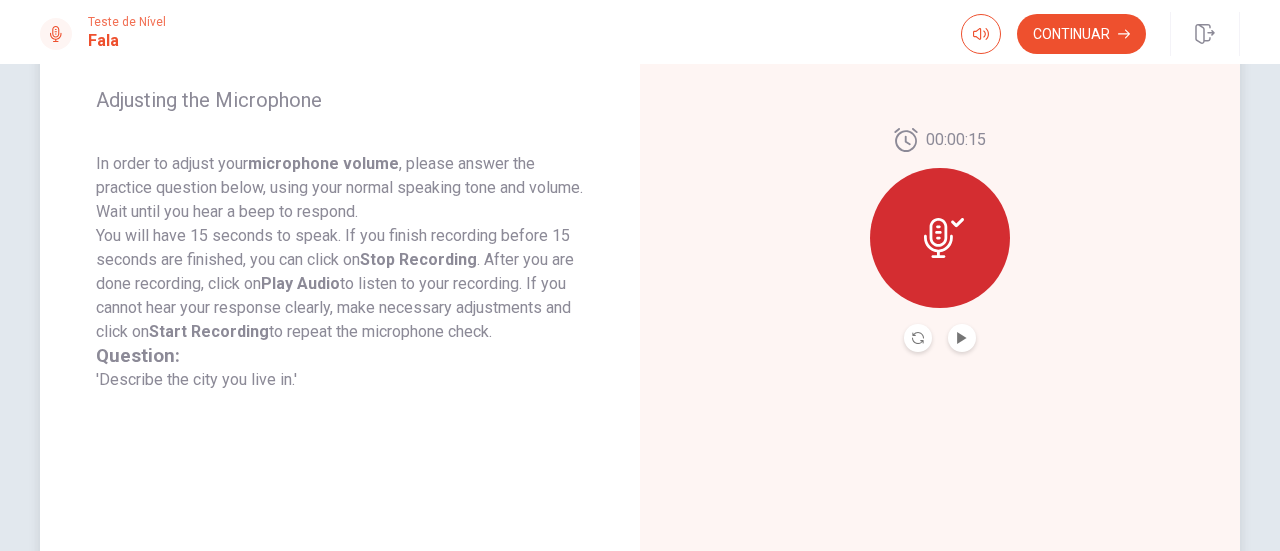 click at bounding box center (962, 338) 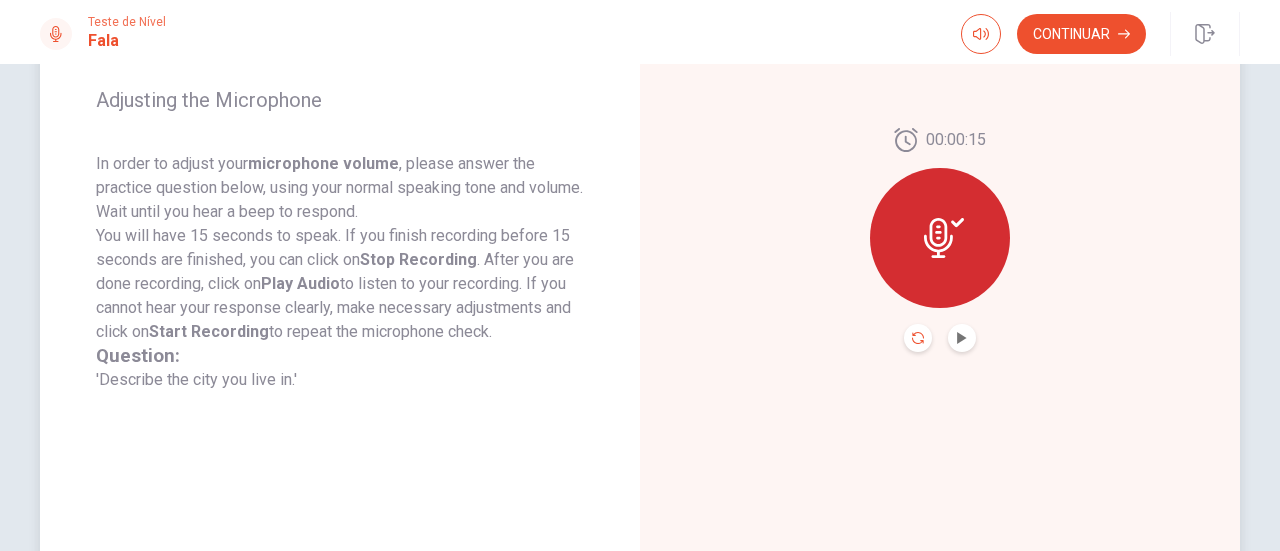 click 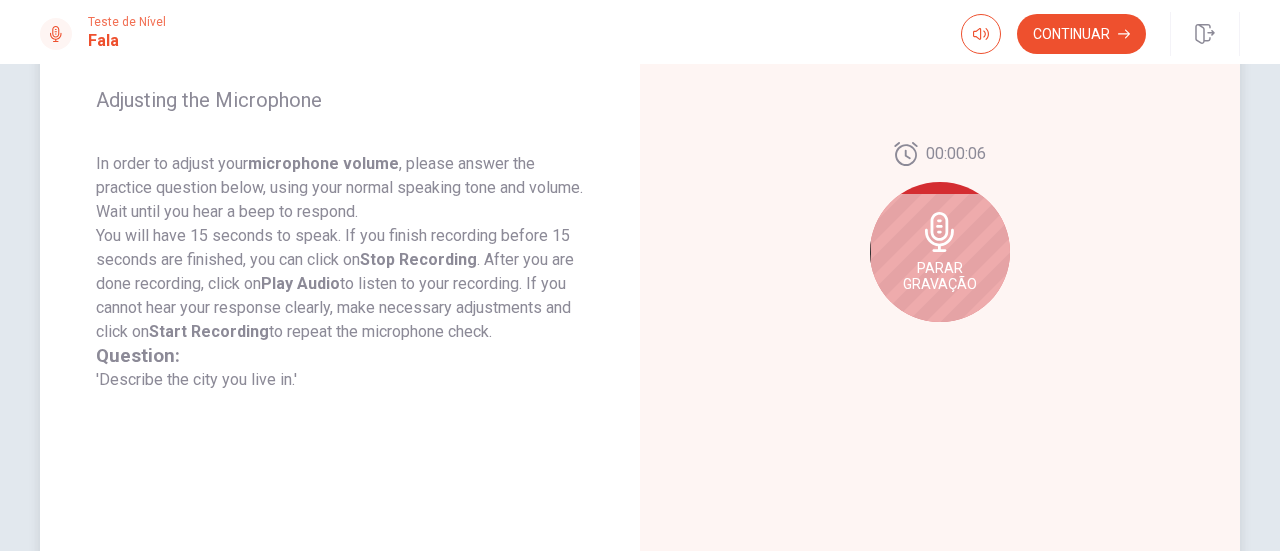 click on "Parar   Gravação" at bounding box center (940, 252) 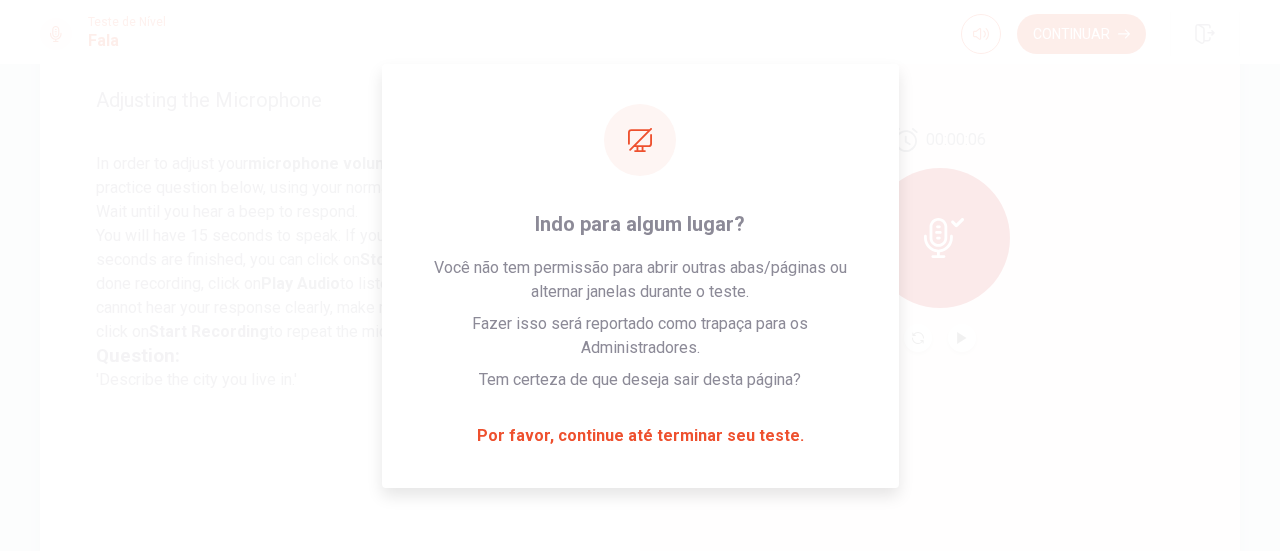 click at bounding box center (940, 238) 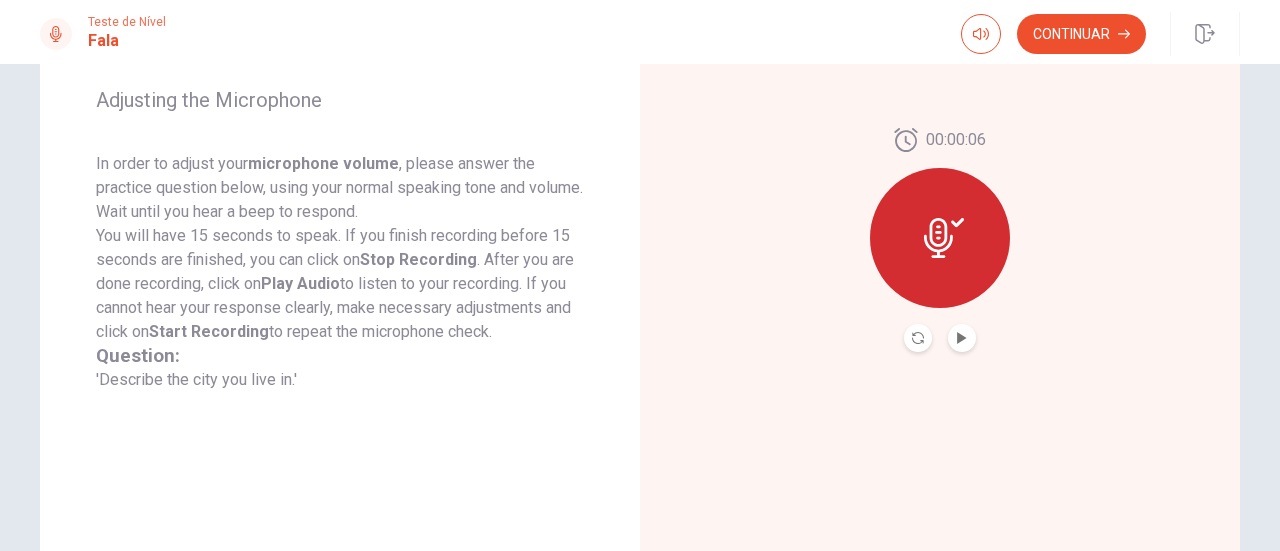 click at bounding box center (918, 338) 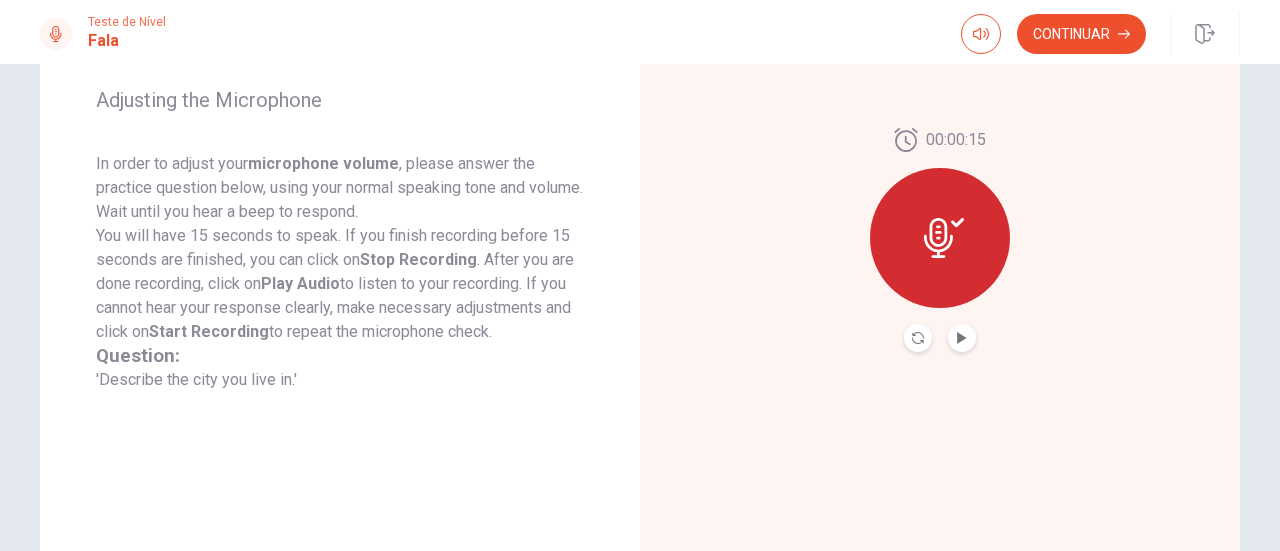 click at bounding box center (962, 338) 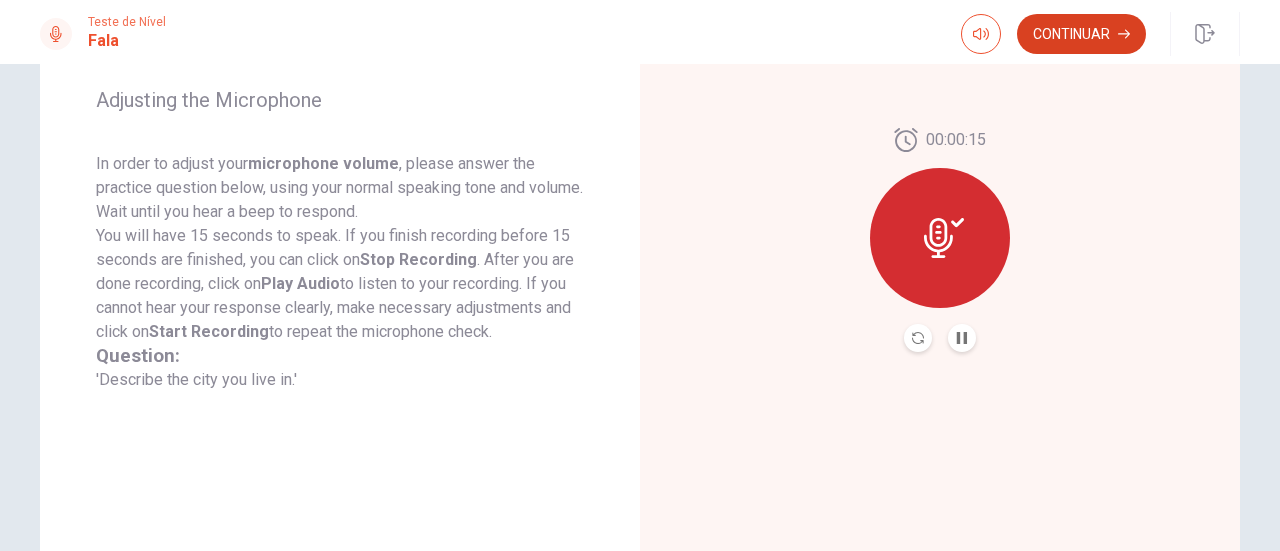 click on "Continuar" at bounding box center [1081, 34] 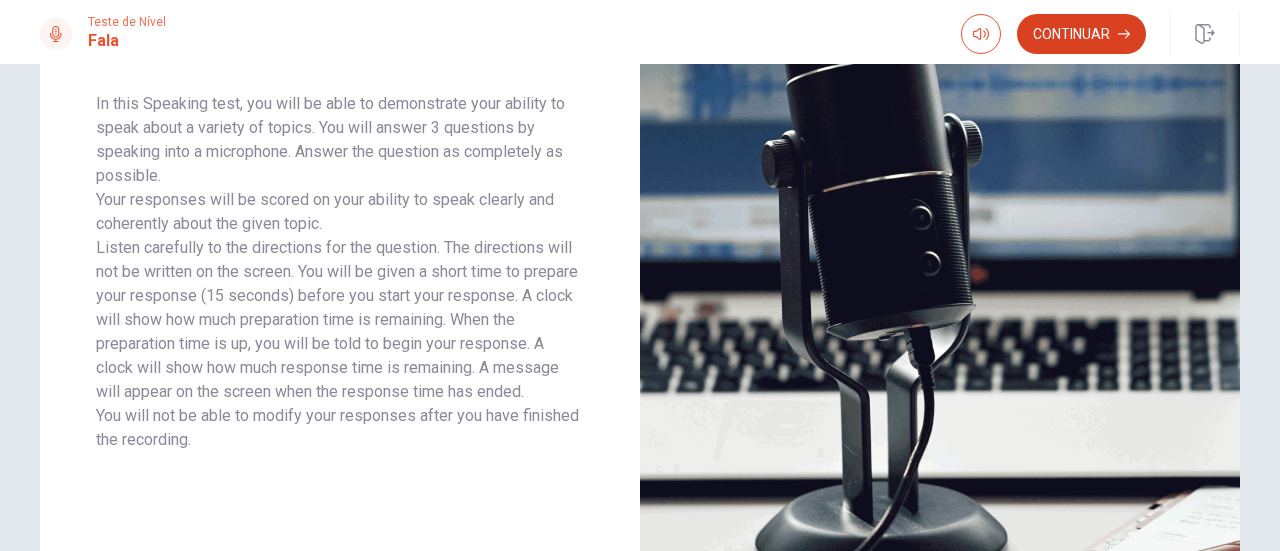 click on "Teste de Nível   Fala Continuar" at bounding box center (640, 32) 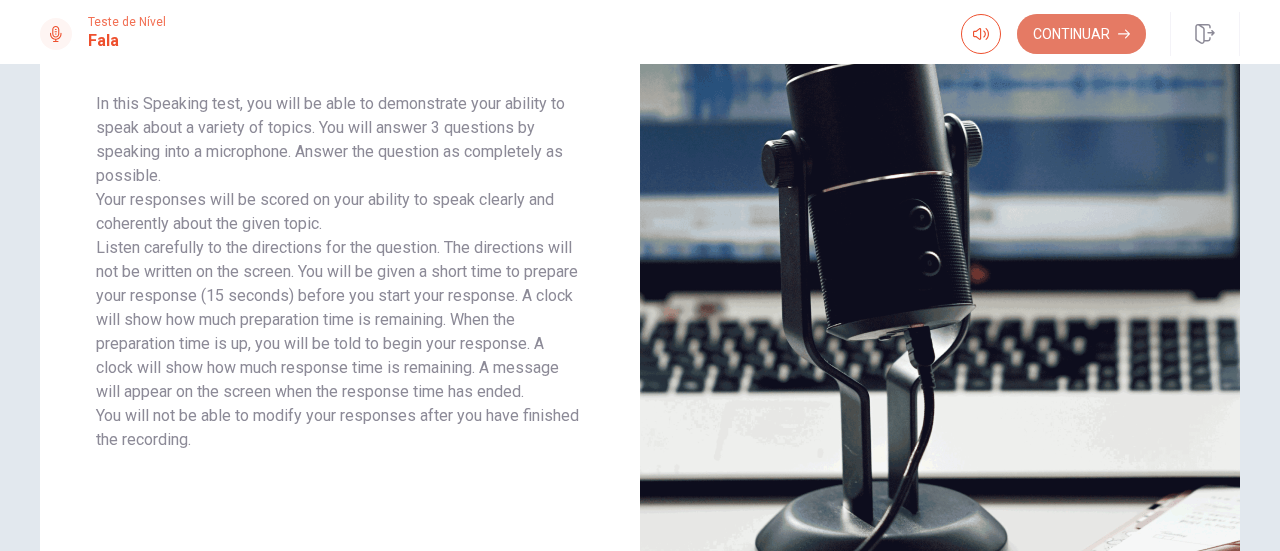click on "Continuar" at bounding box center (1081, 34) 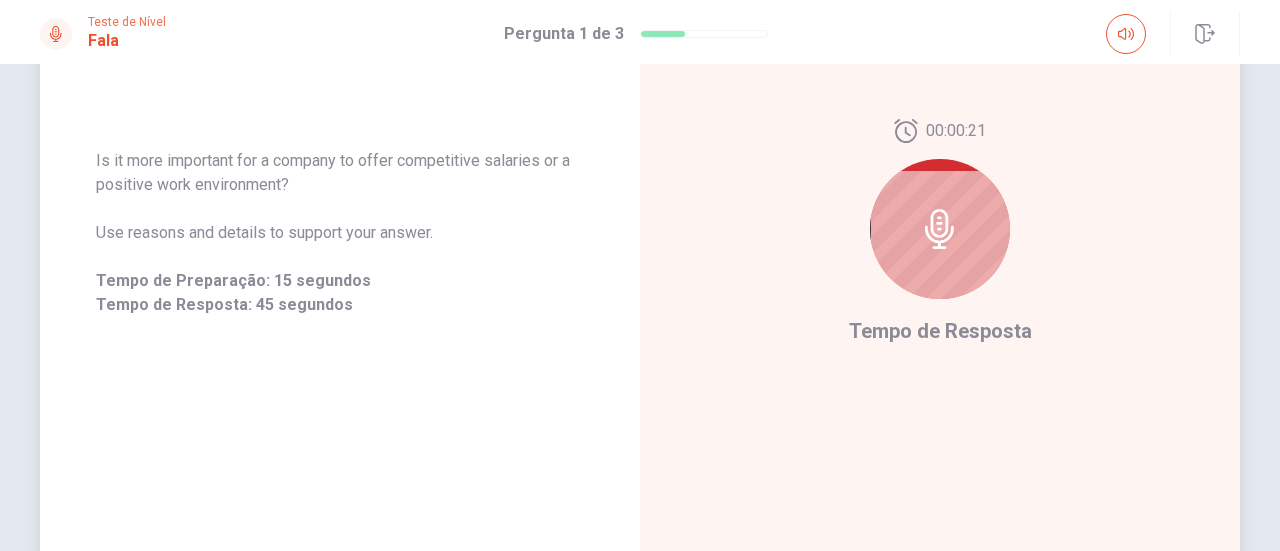scroll, scrollTop: 200, scrollLeft: 0, axis: vertical 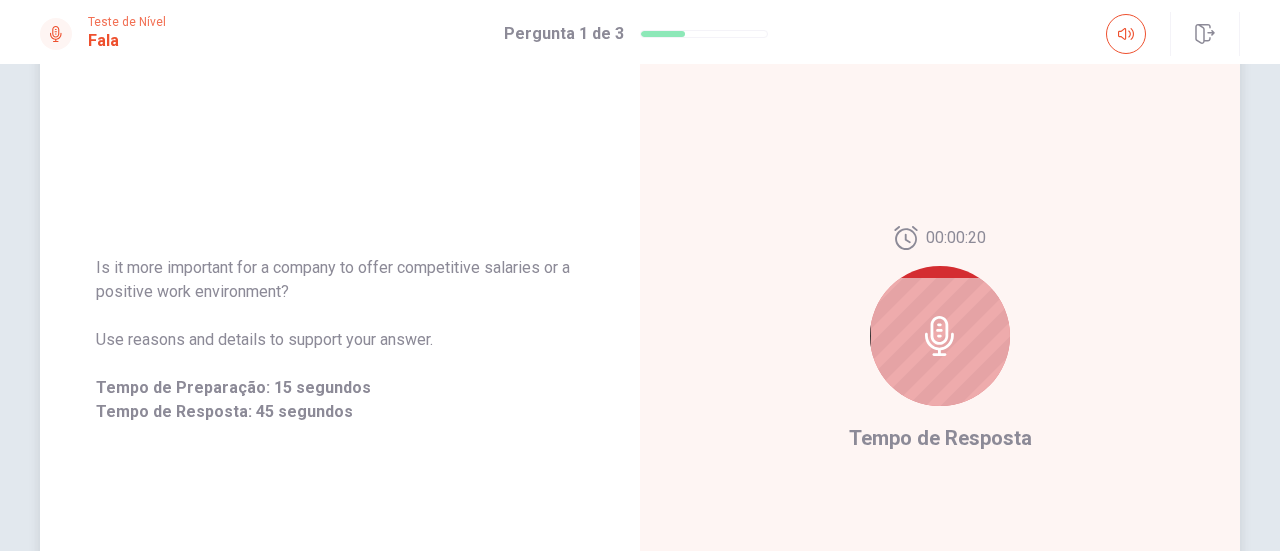 click 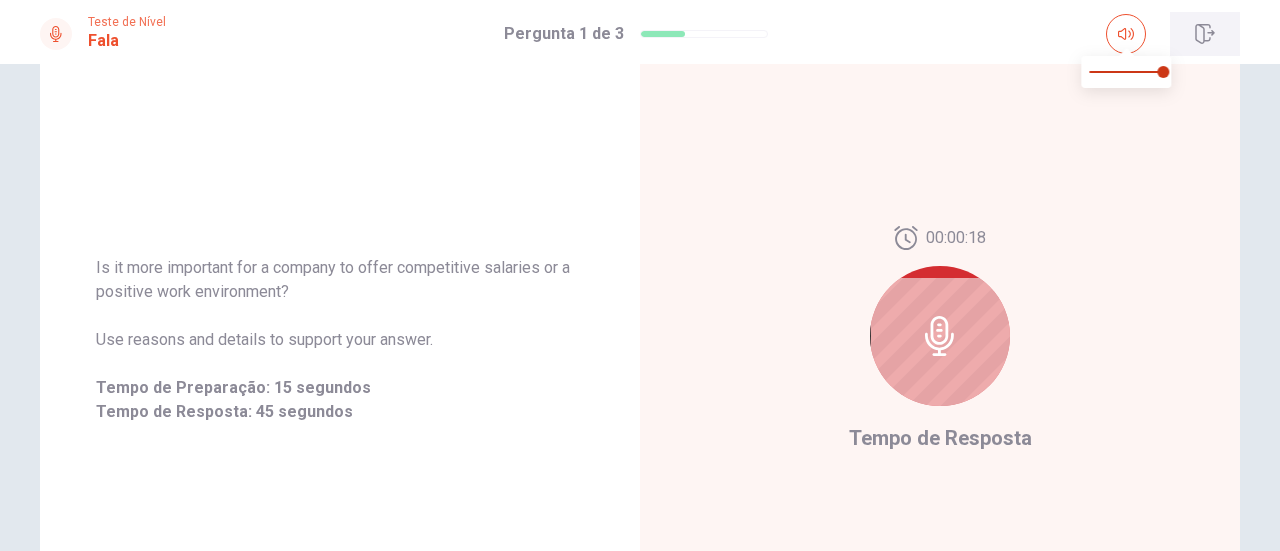 drag, startPoint x: 1210, startPoint y: 35, endPoint x: 802, endPoint y: 99, distance: 412.9891 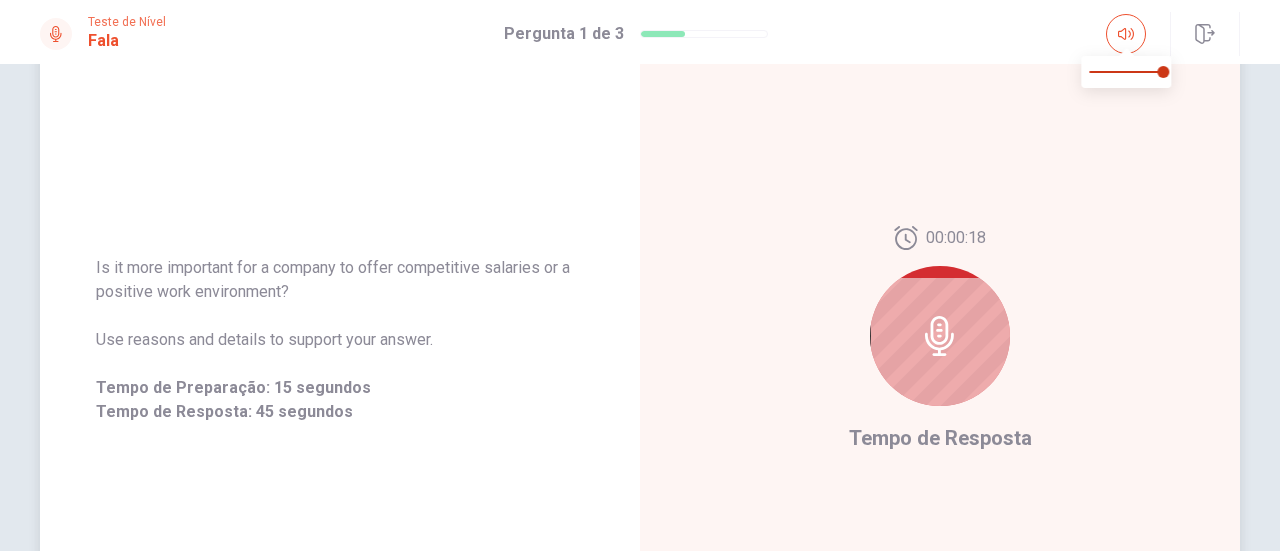 click 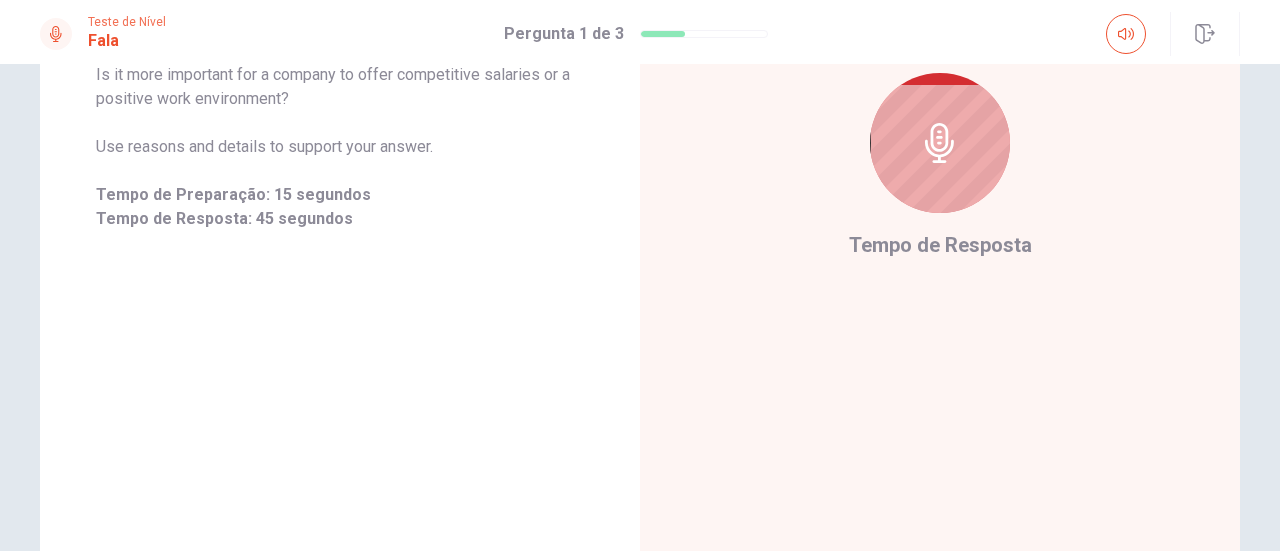 scroll, scrollTop: 400, scrollLeft: 0, axis: vertical 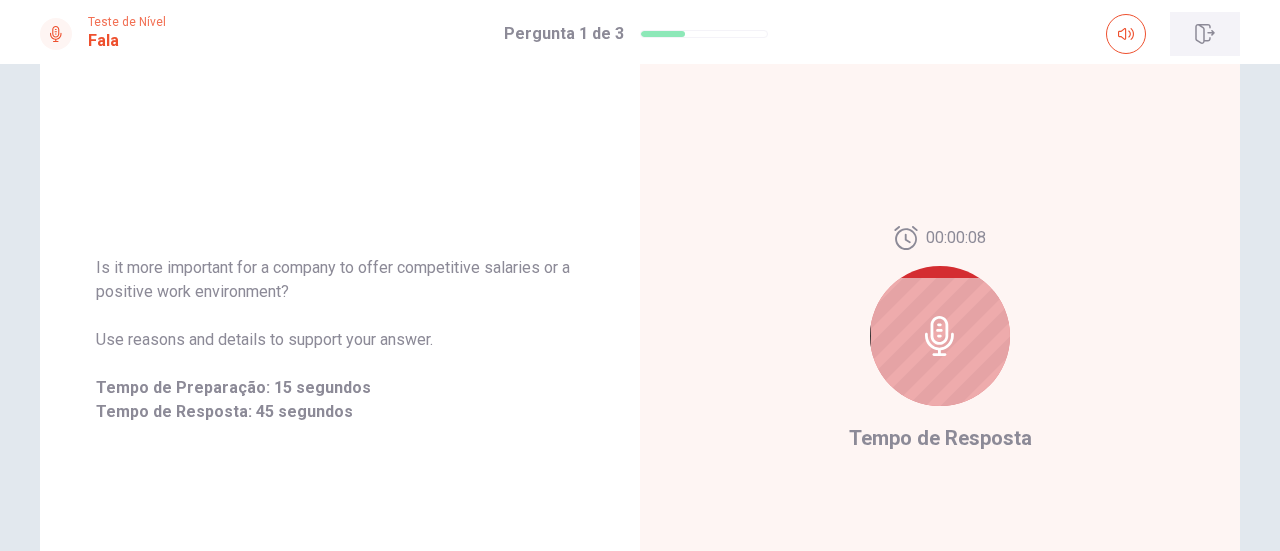 click at bounding box center (1205, 34) 